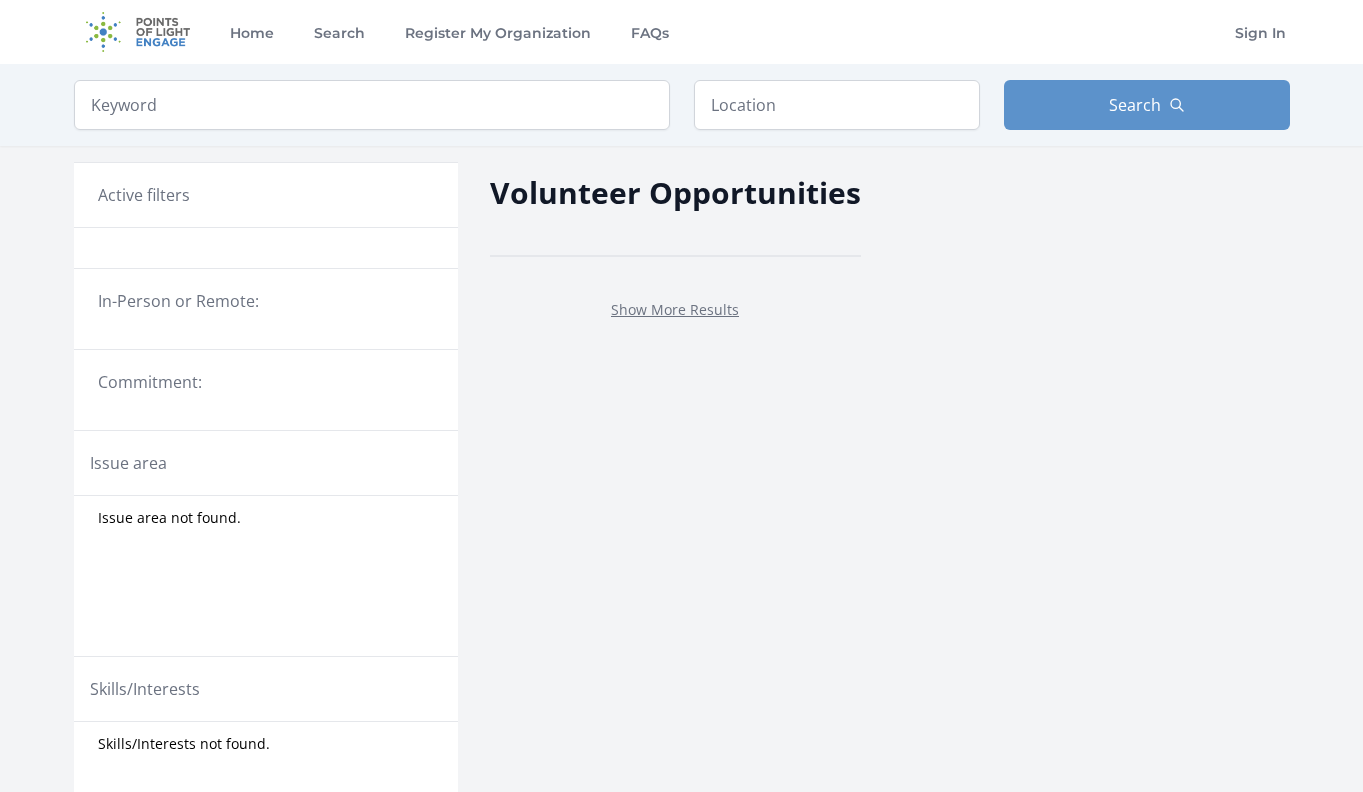 scroll, scrollTop: 0, scrollLeft: 0, axis: both 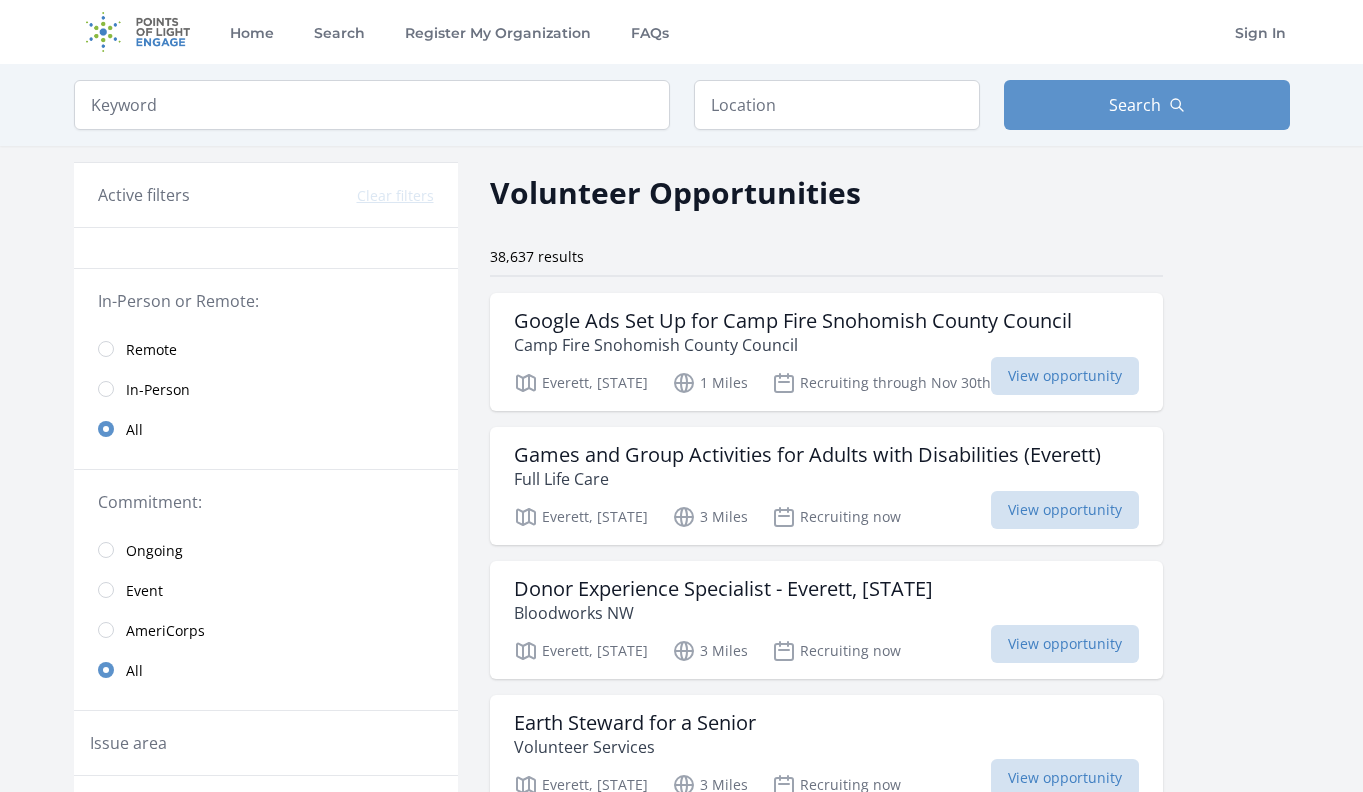 click on "Remote" at bounding box center [151, 350] 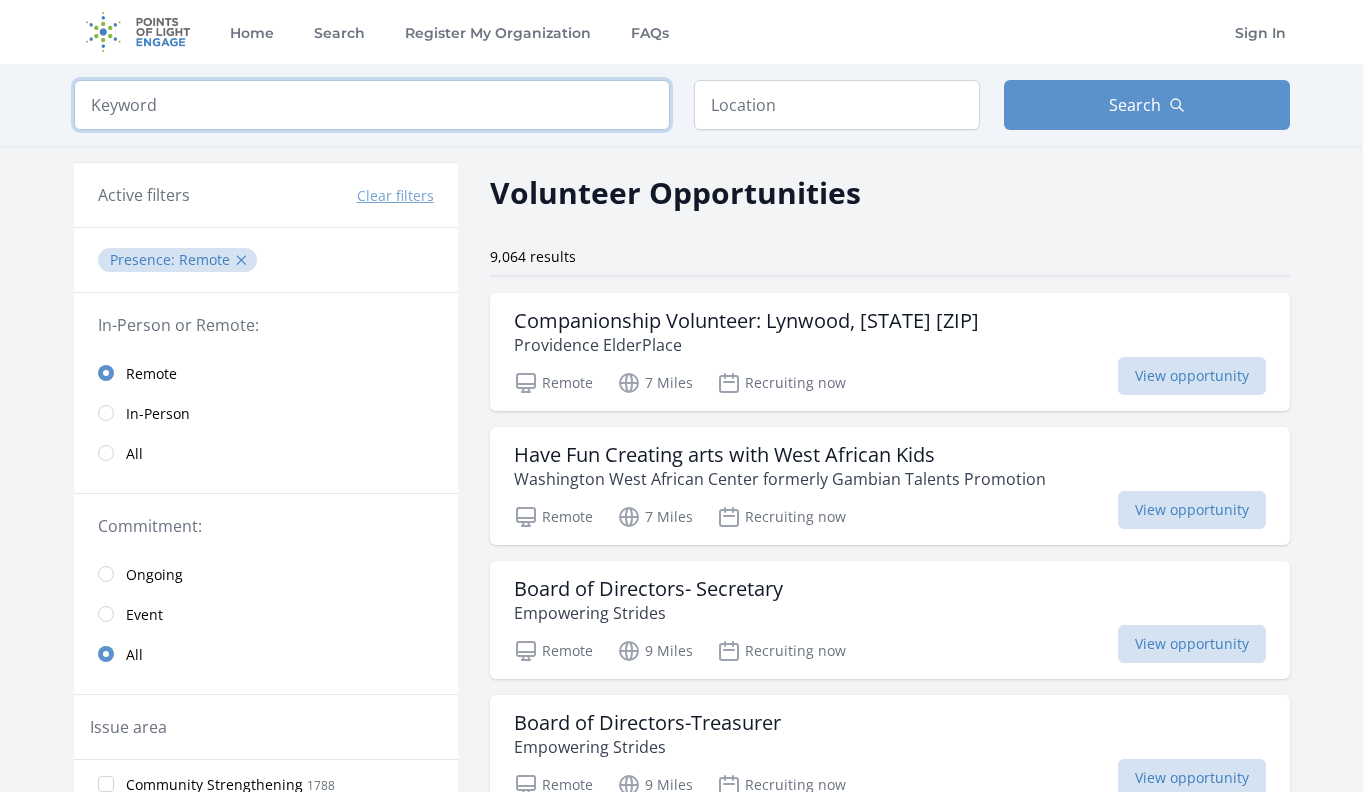 click at bounding box center [372, 105] 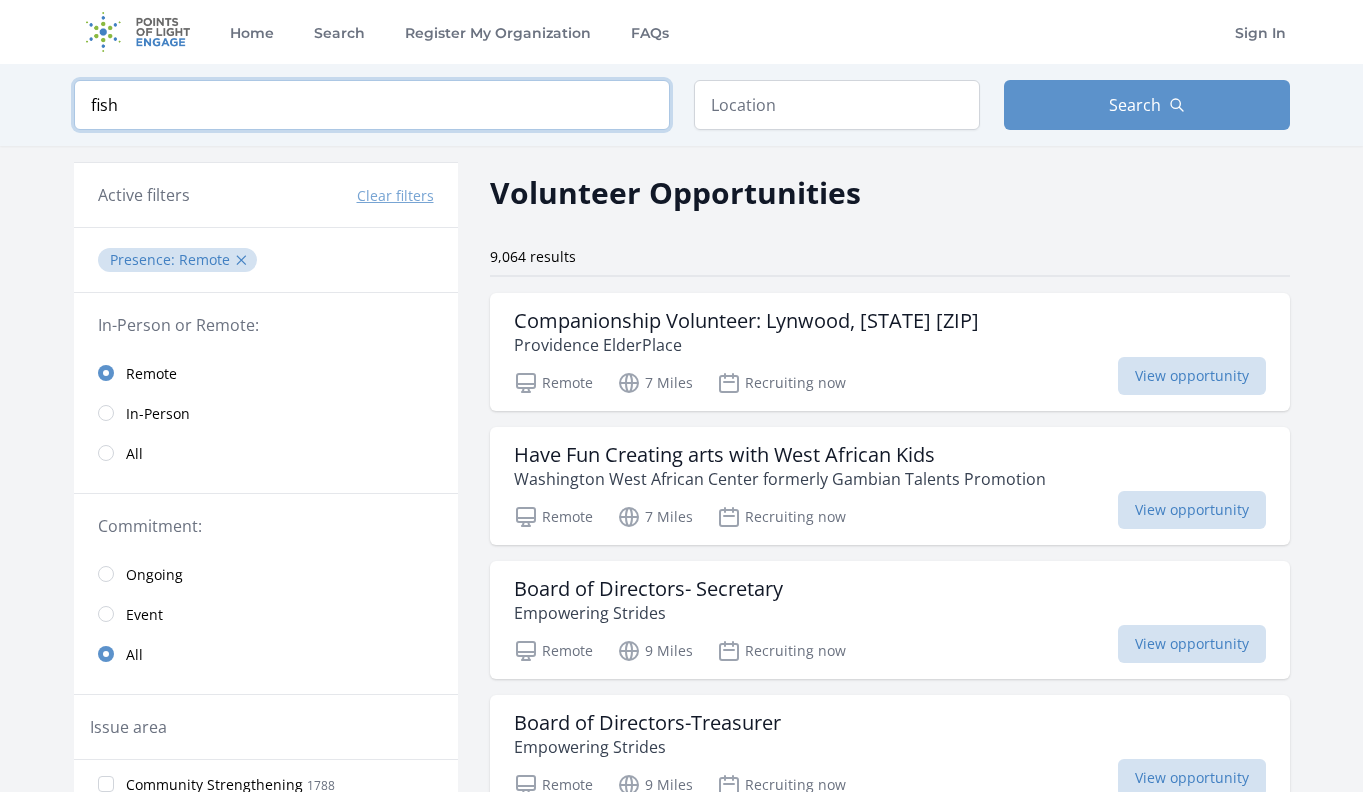 click at bounding box center [0, 0] 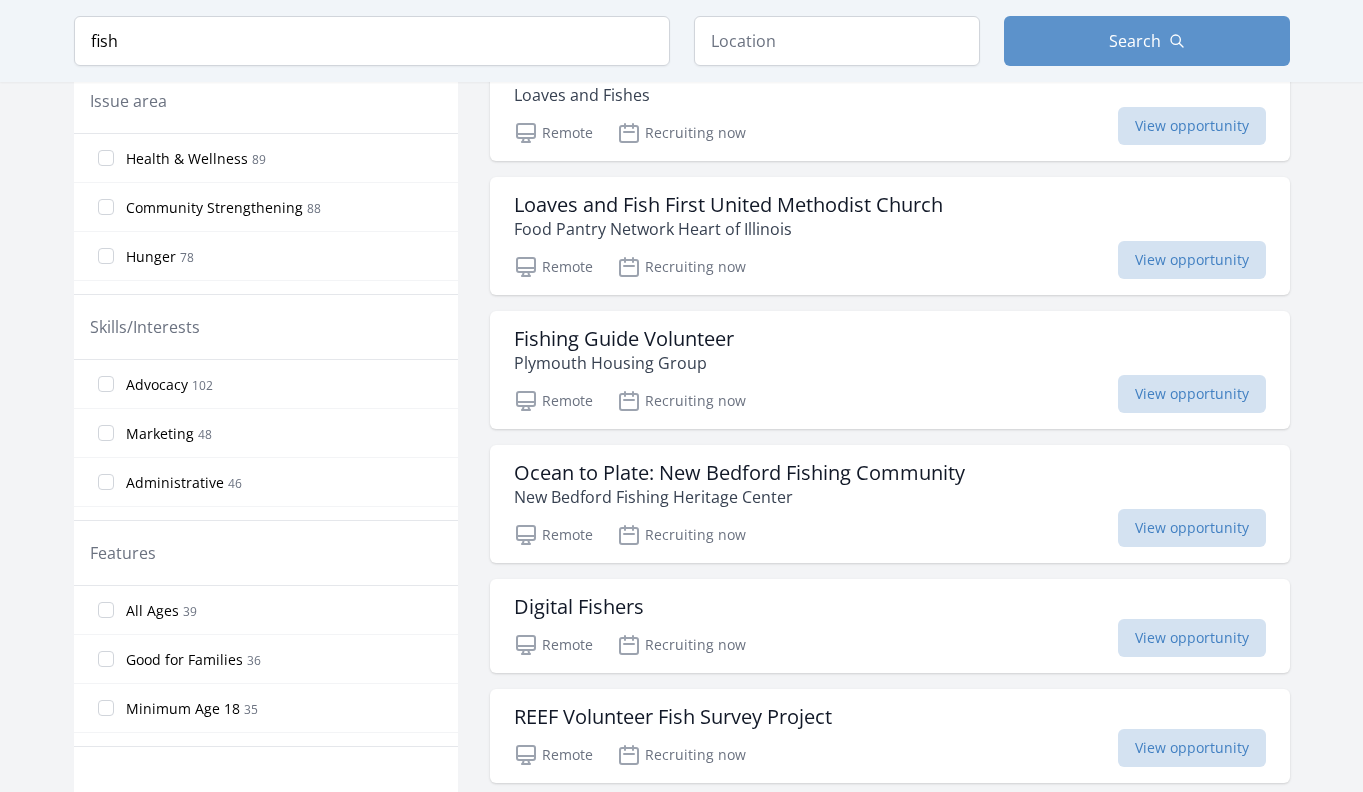 scroll, scrollTop: 627, scrollLeft: 0, axis: vertical 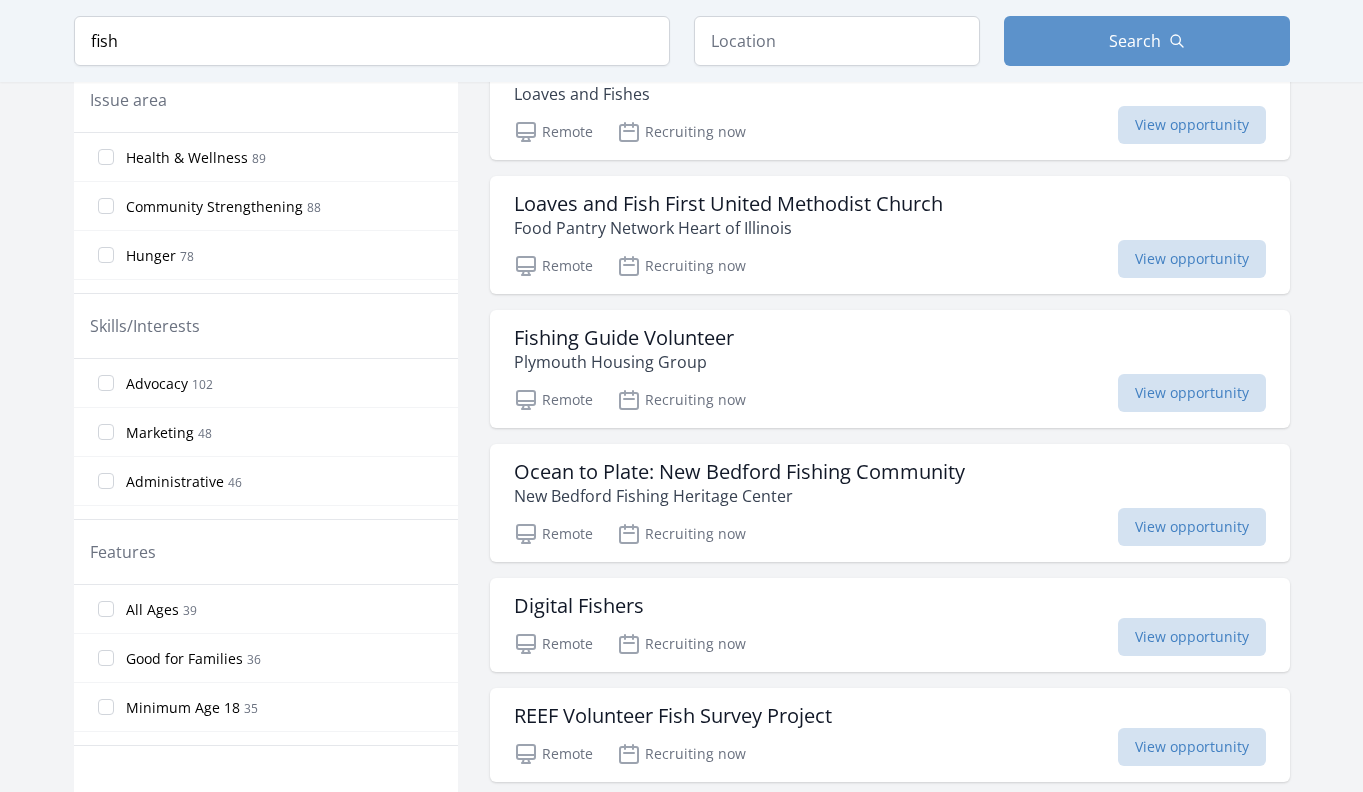 click on "Fishing Guide Volunteer" at bounding box center [624, 338] 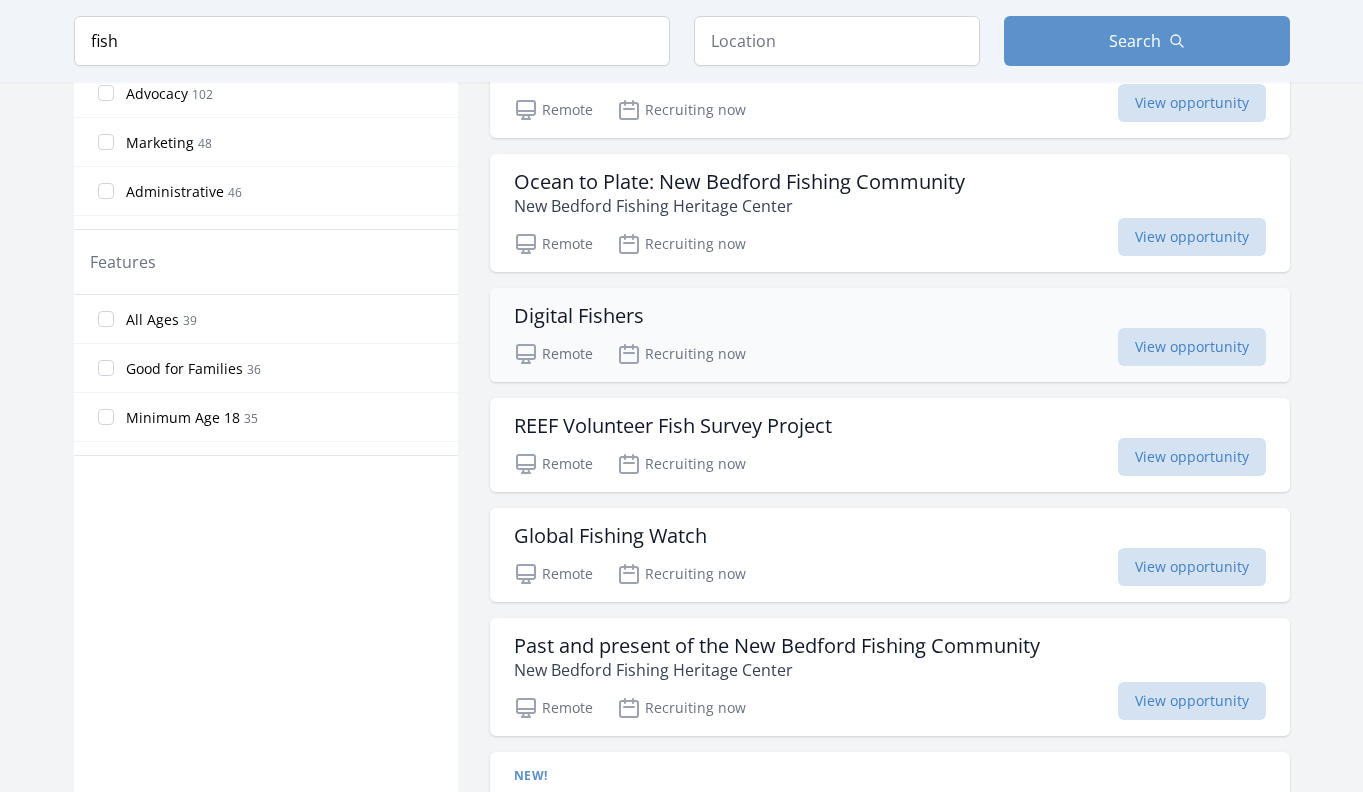 scroll, scrollTop: 0, scrollLeft: 0, axis: both 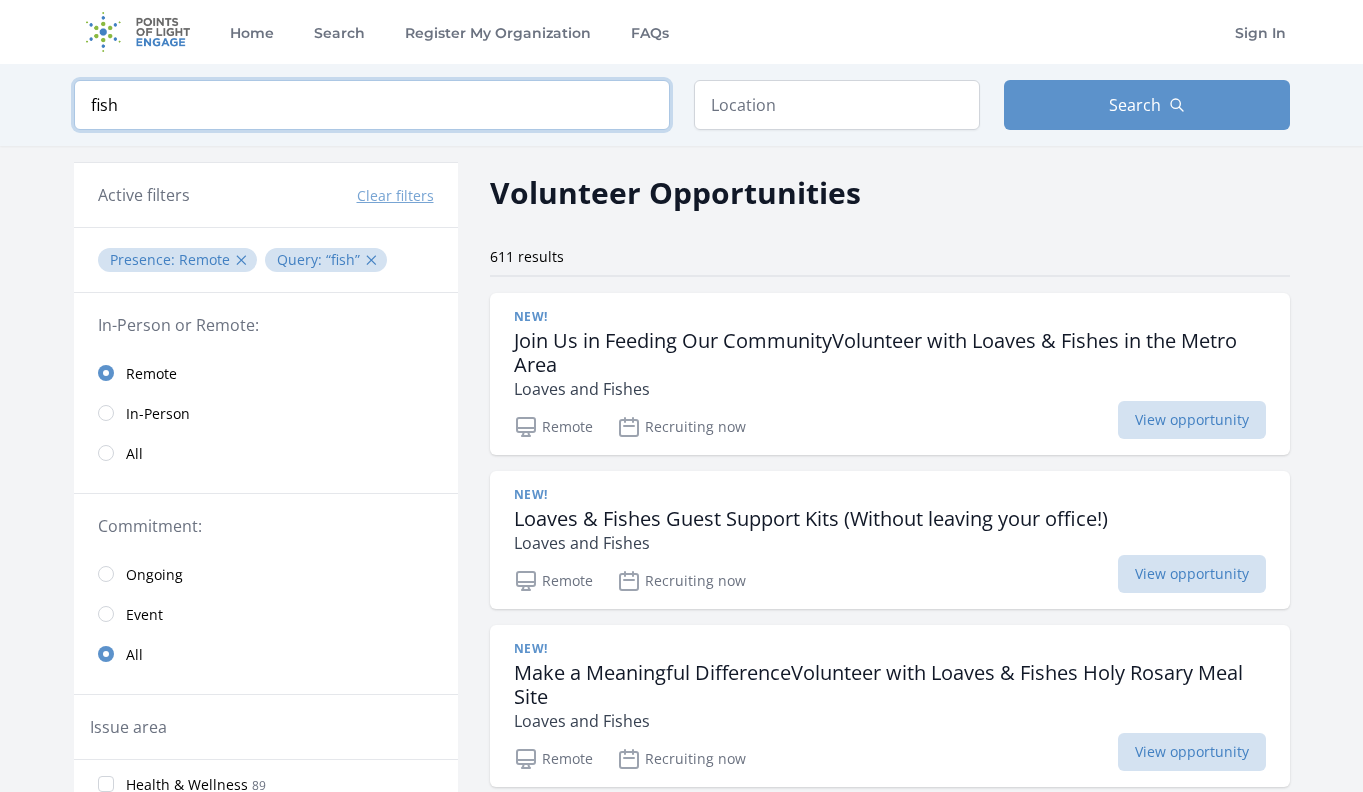 drag, startPoint x: 195, startPoint y: 101, endPoint x: 10, endPoint y: 86, distance: 185.60712 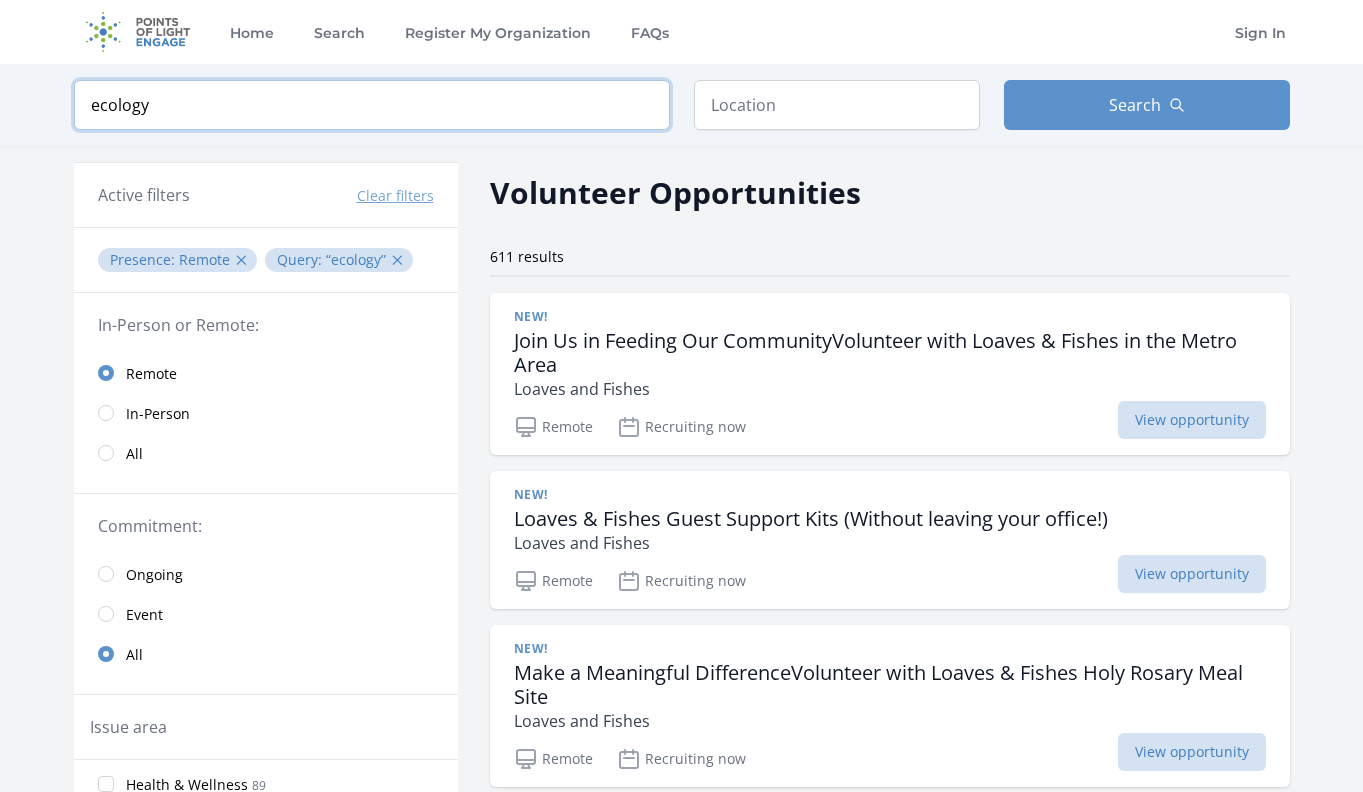 type on "ecology" 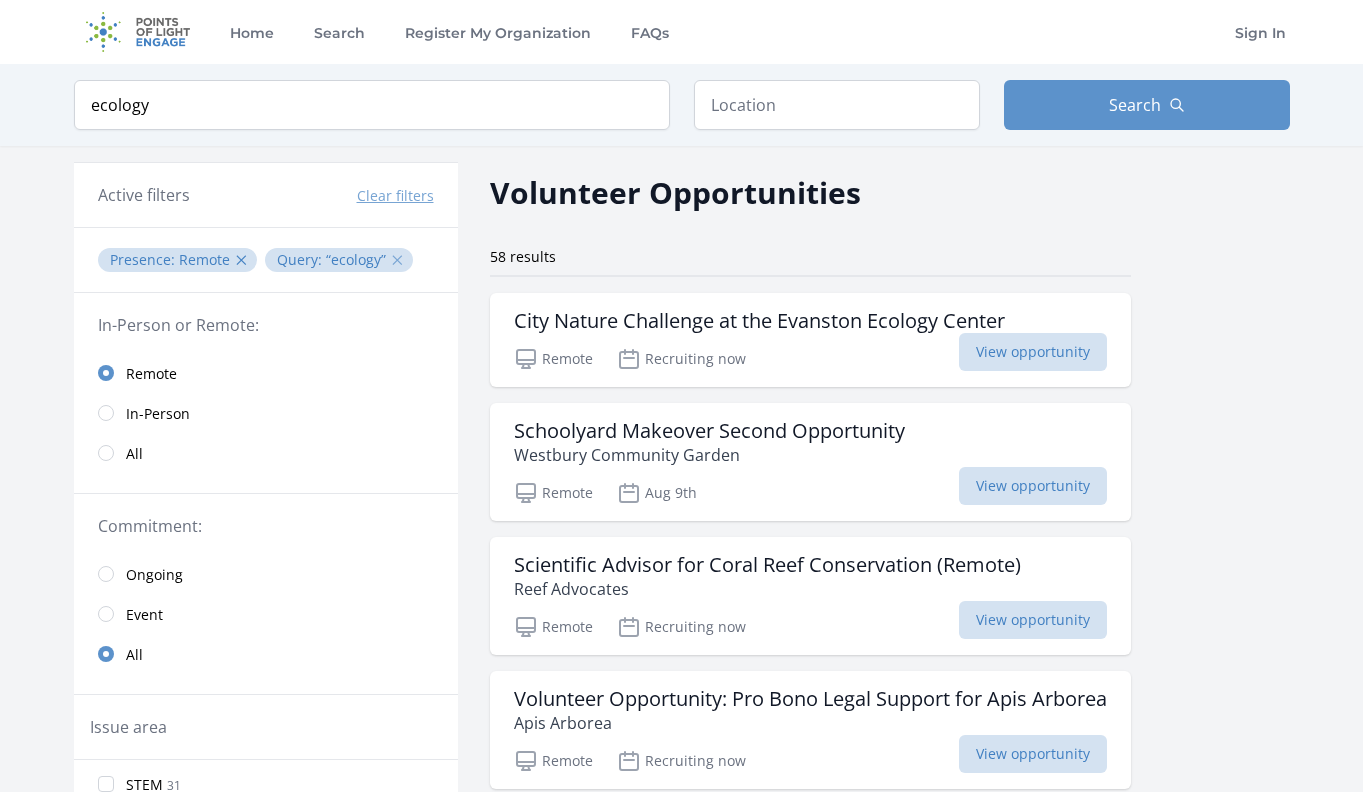 click on "✕" at bounding box center [397, 260] 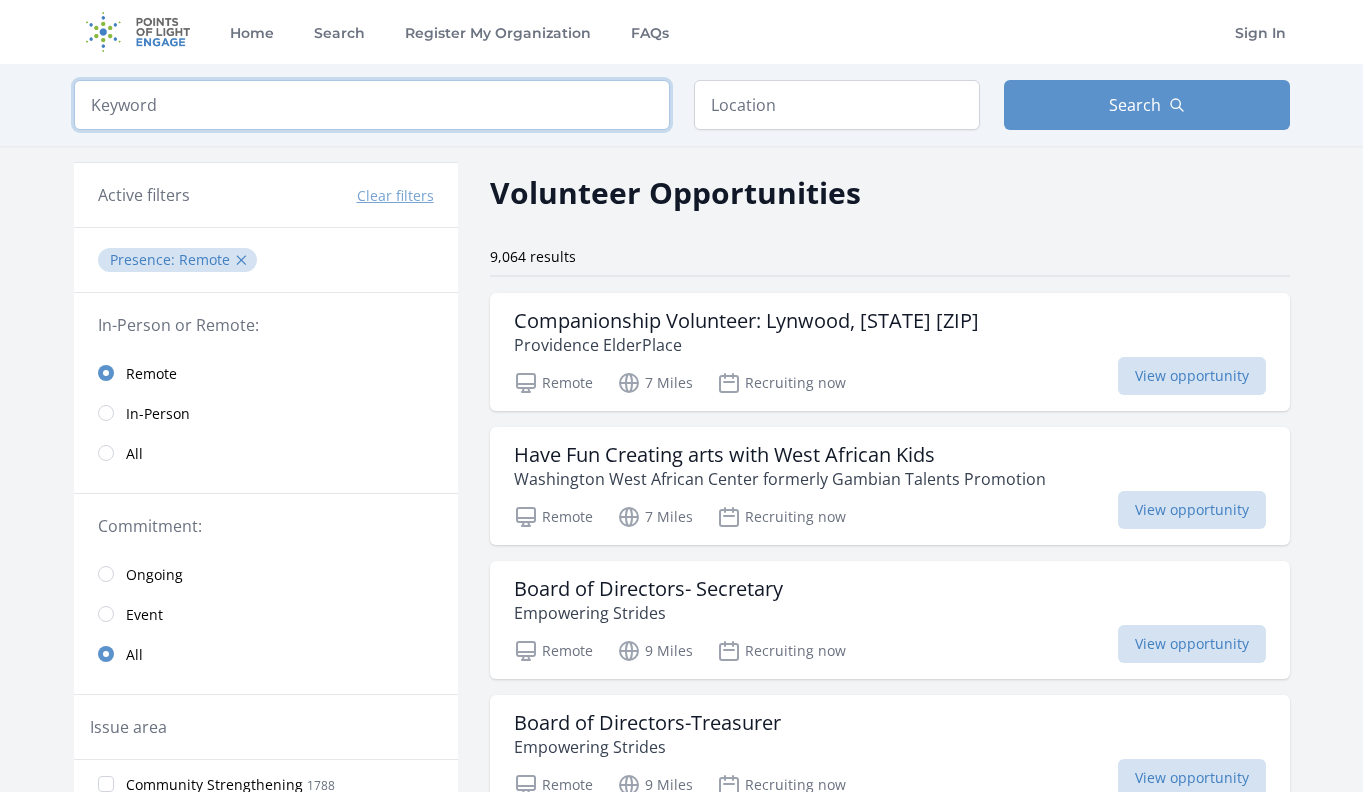 click at bounding box center (372, 105) 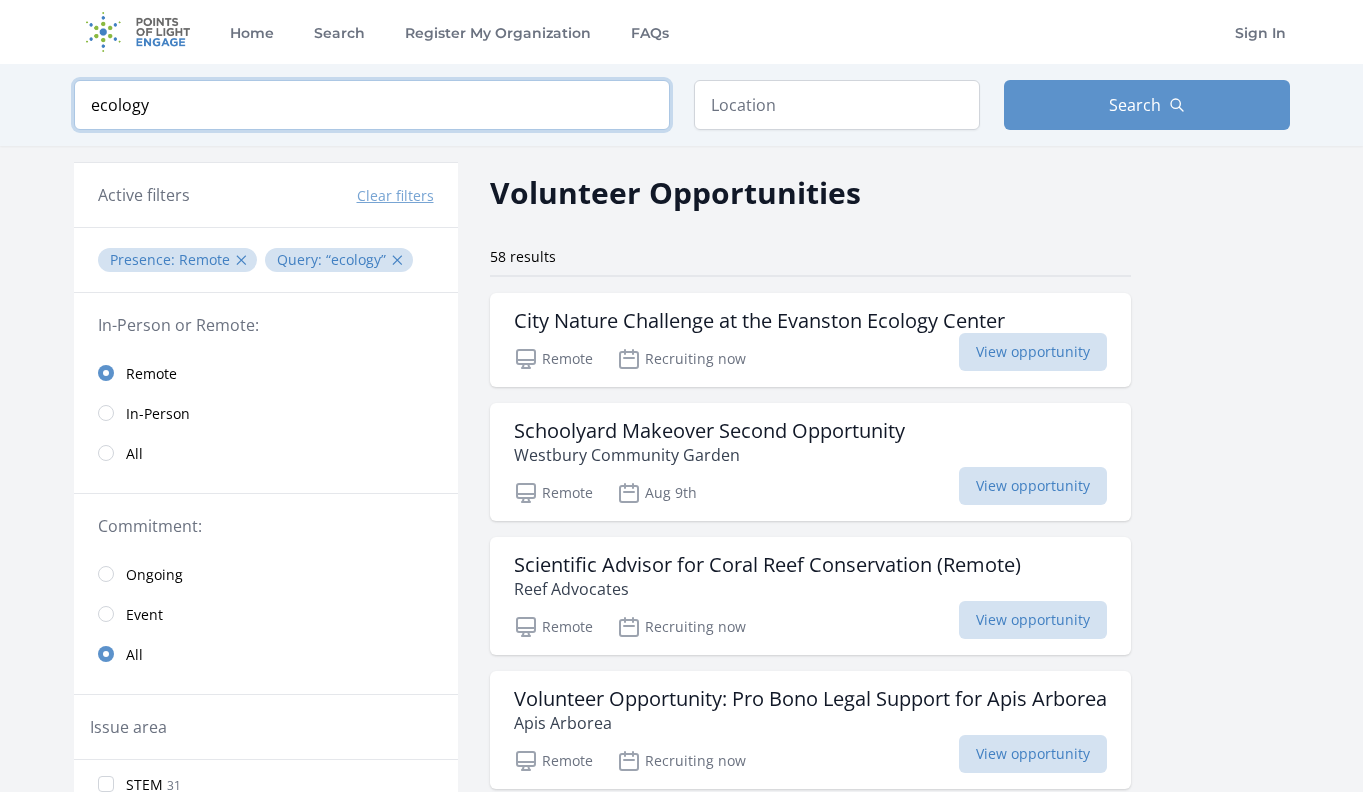 type on "ecology" 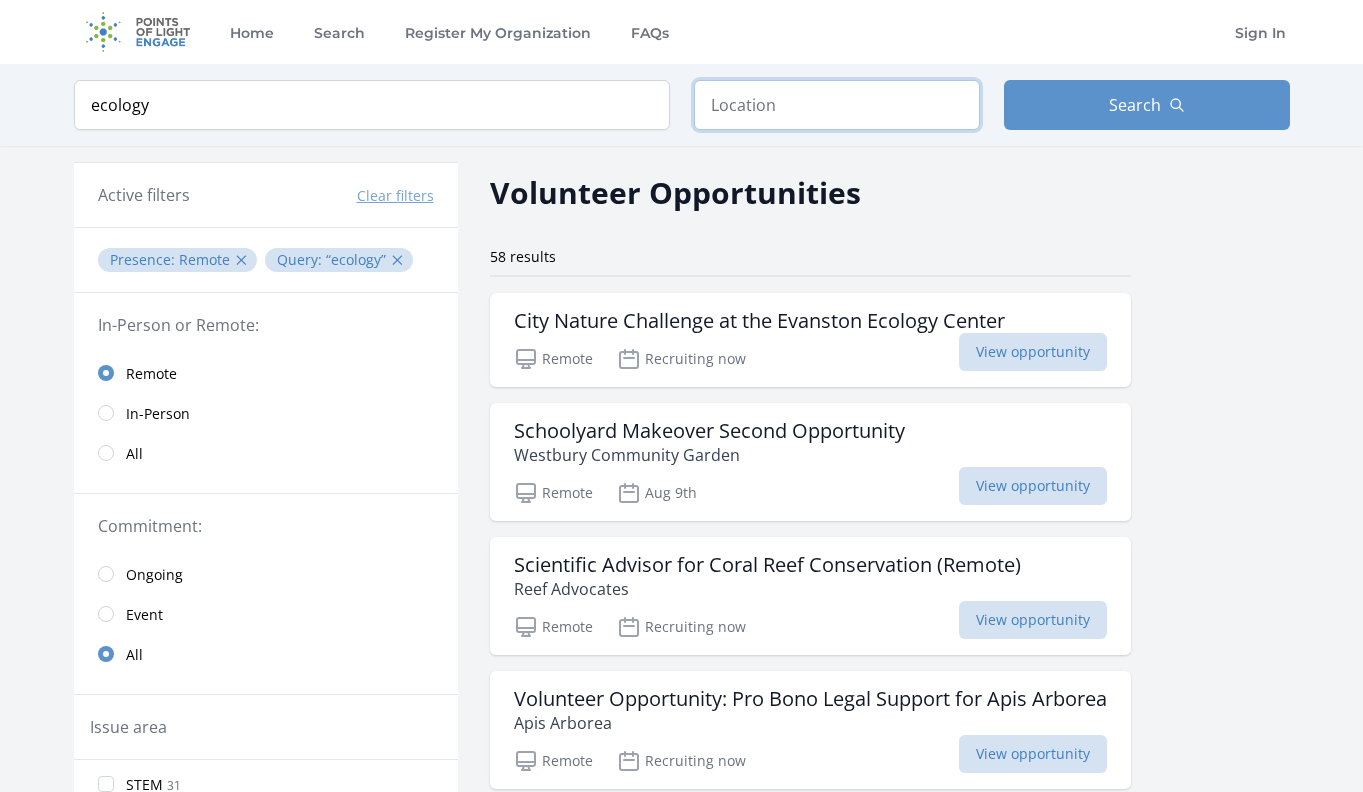 click at bounding box center [837, 105] 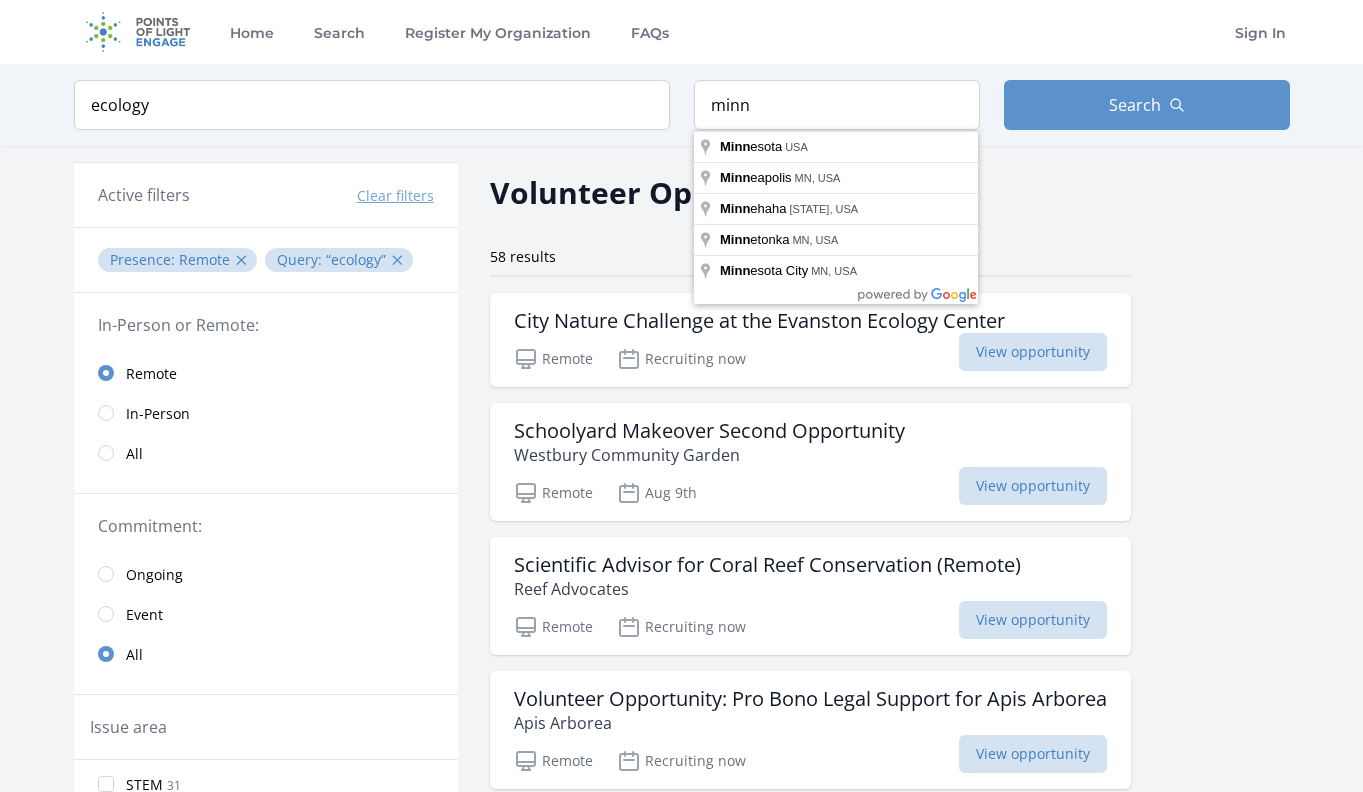 type on "Minnesota, USA" 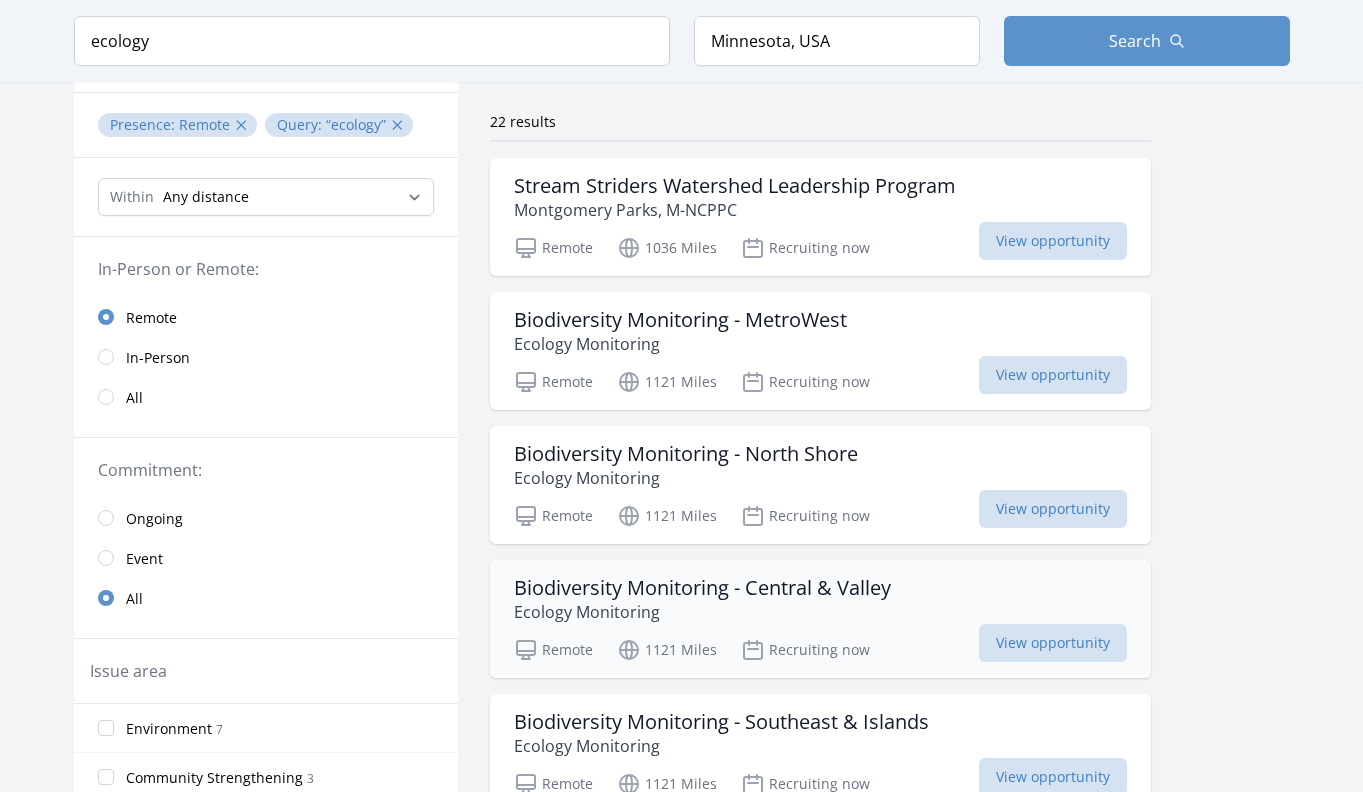 scroll, scrollTop: 120, scrollLeft: 0, axis: vertical 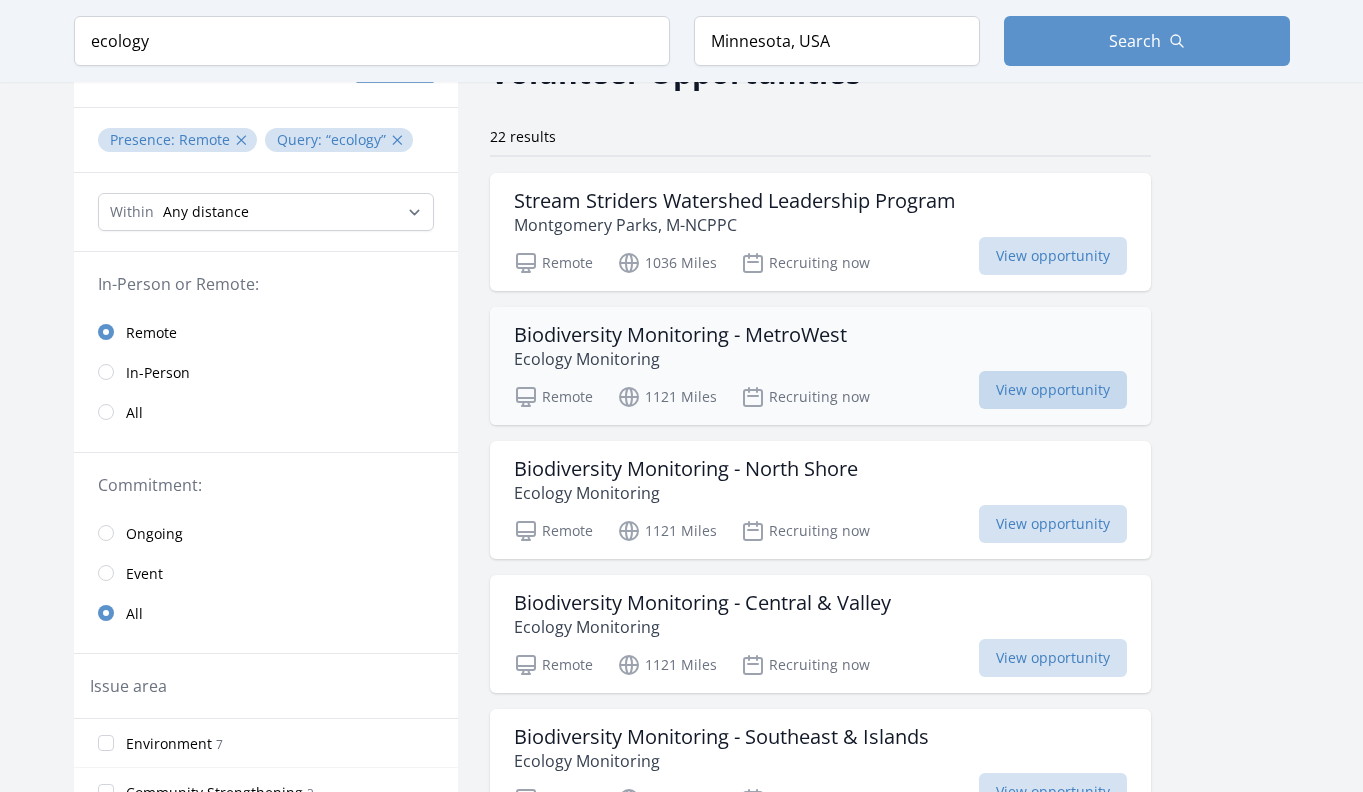 click on "View opportunity" at bounding box center [1053, 390] 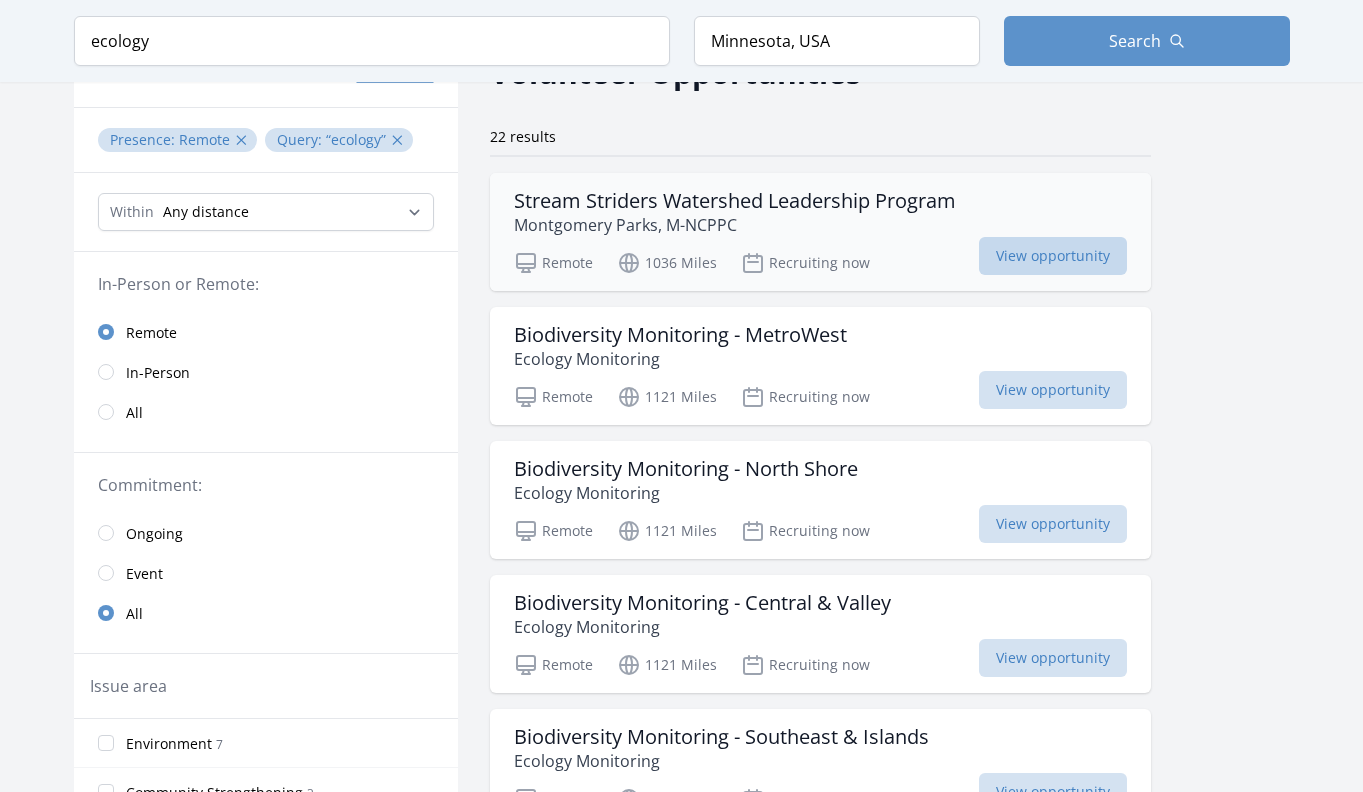 click on "View opportunity" at bounding box center (1053, 256) 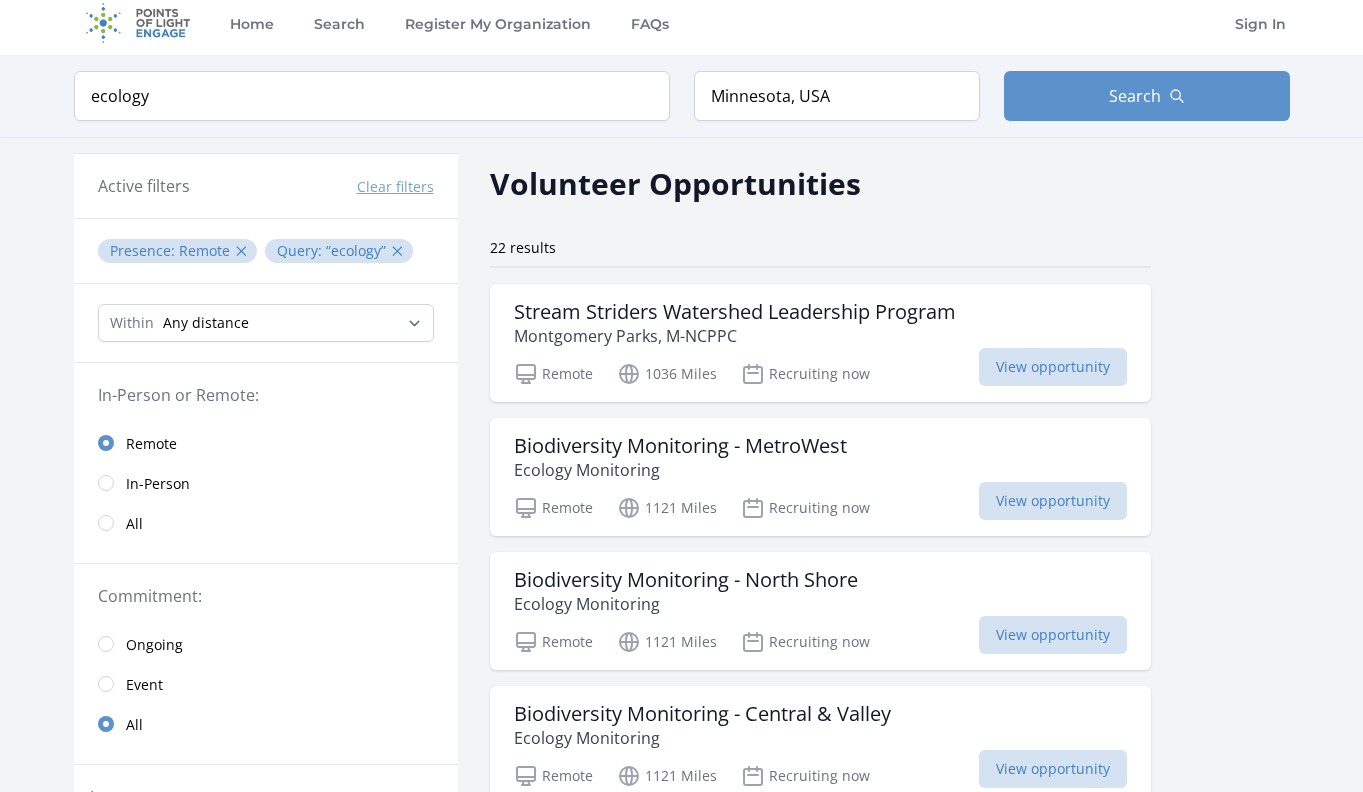 scroll, scrollTop: 0, scrollLeft: 0, axis: both 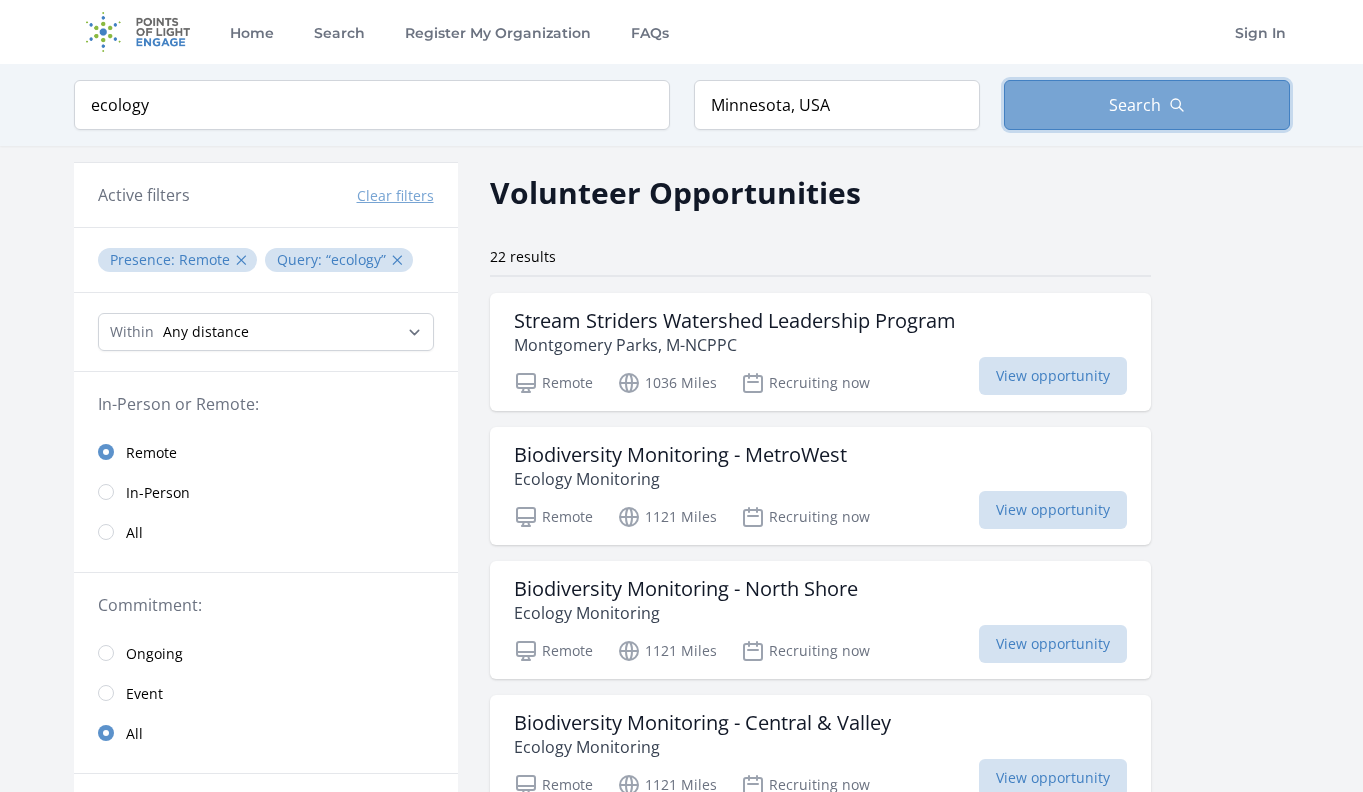 click on "Search" at bounding box center (1147, 105) 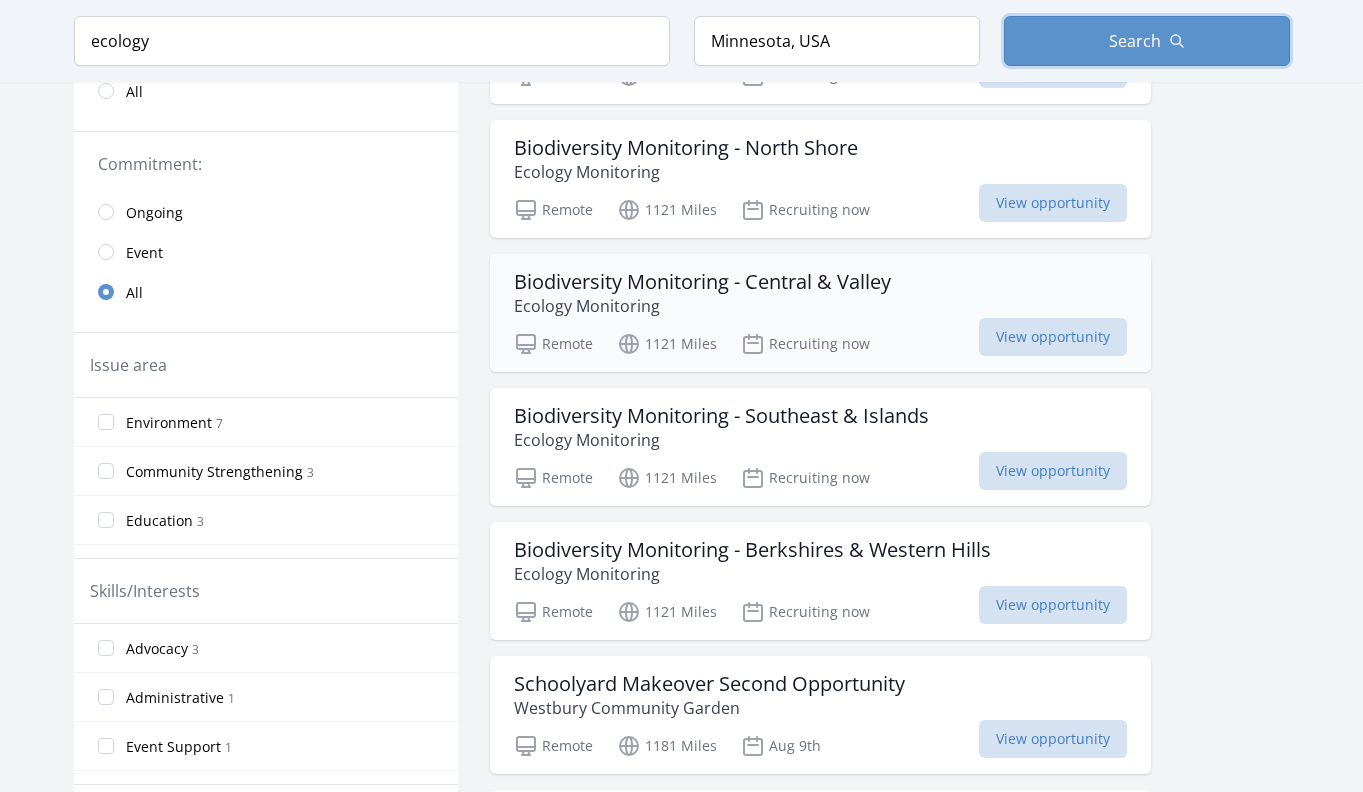 scroll, scrollTop: 442, scrollLeft: 0, axis: vertical 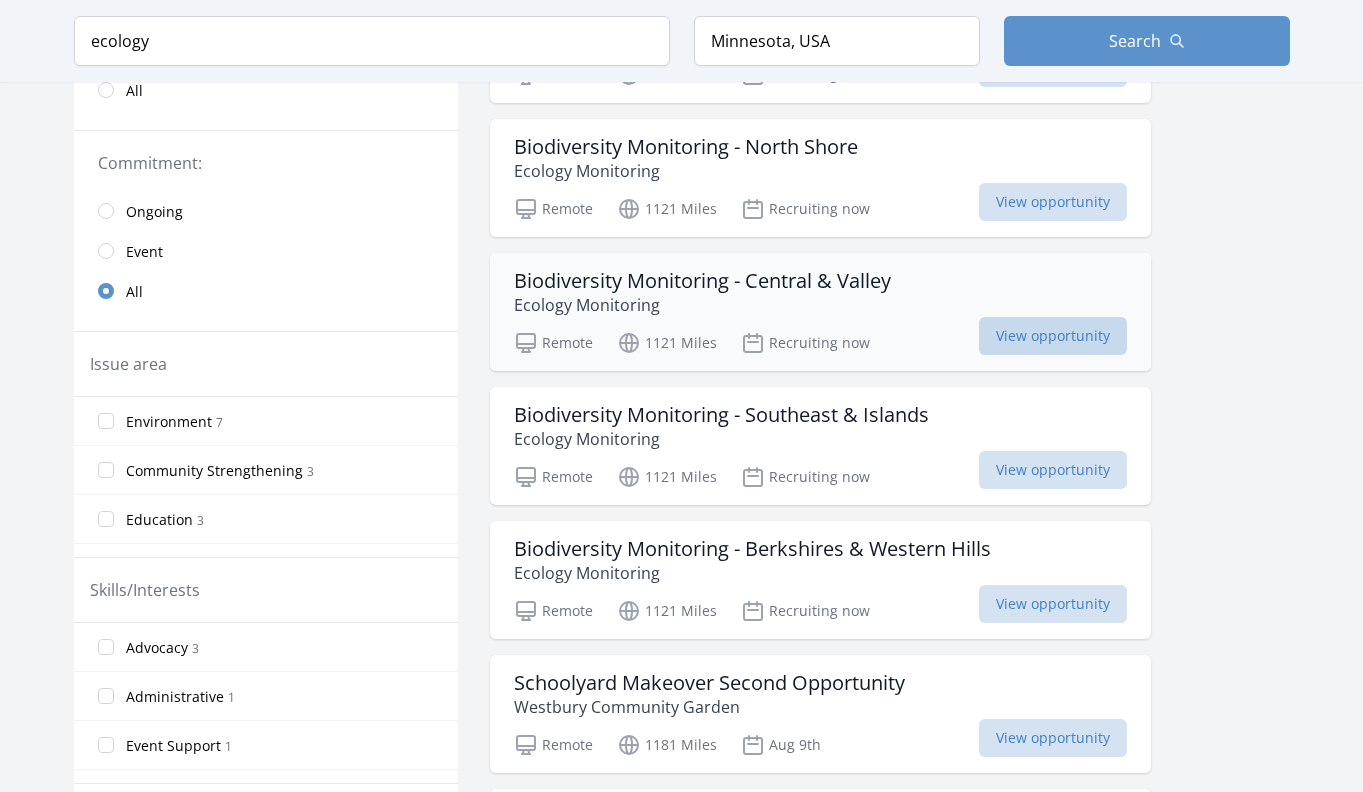click on "View opportunity" at bounding box center (1053, 336) 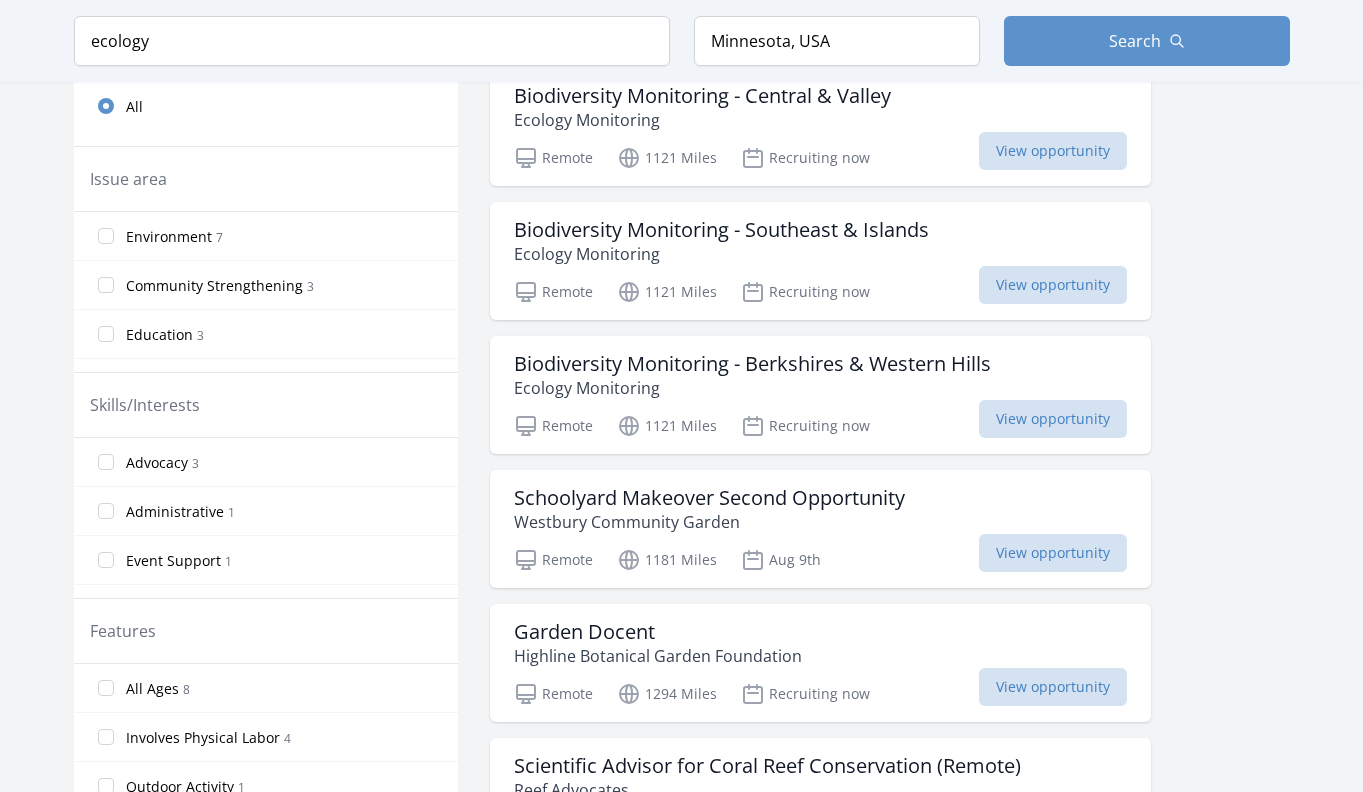 scroll, scrollTop: 820, scrollLeft: 0, axis: vertical 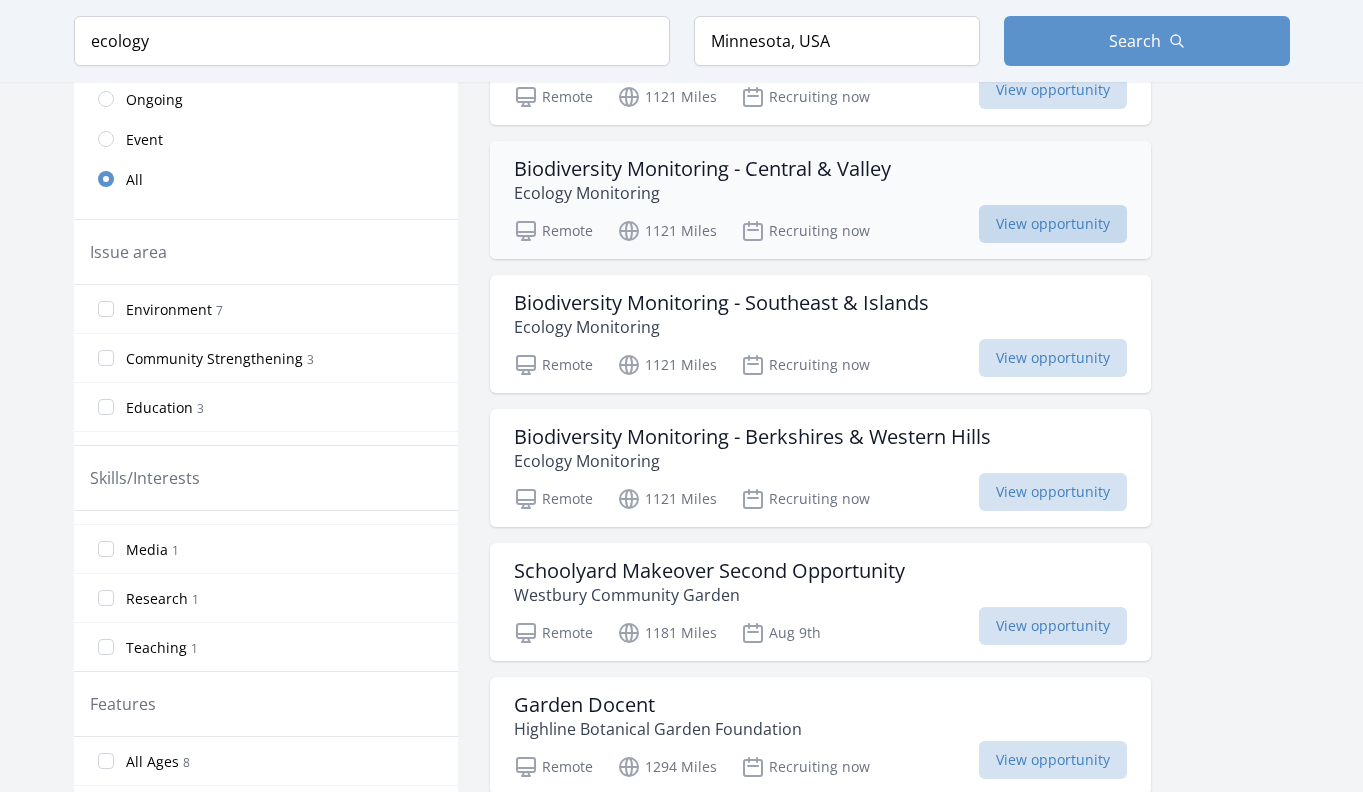 click on "View opportunity" at bounding box center [1053, 224] 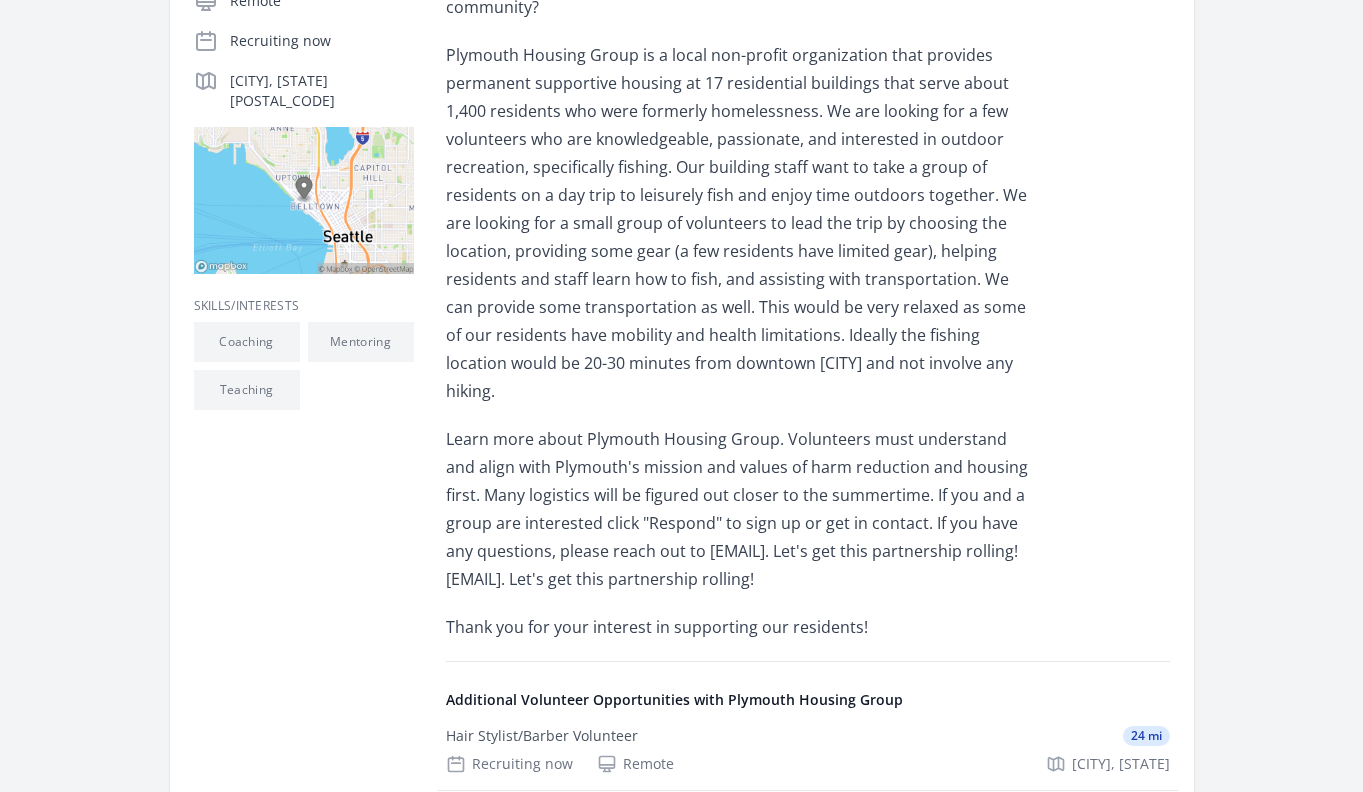 scroll, scrollTop: 460, scrollLeft: 0, axis: vertical 